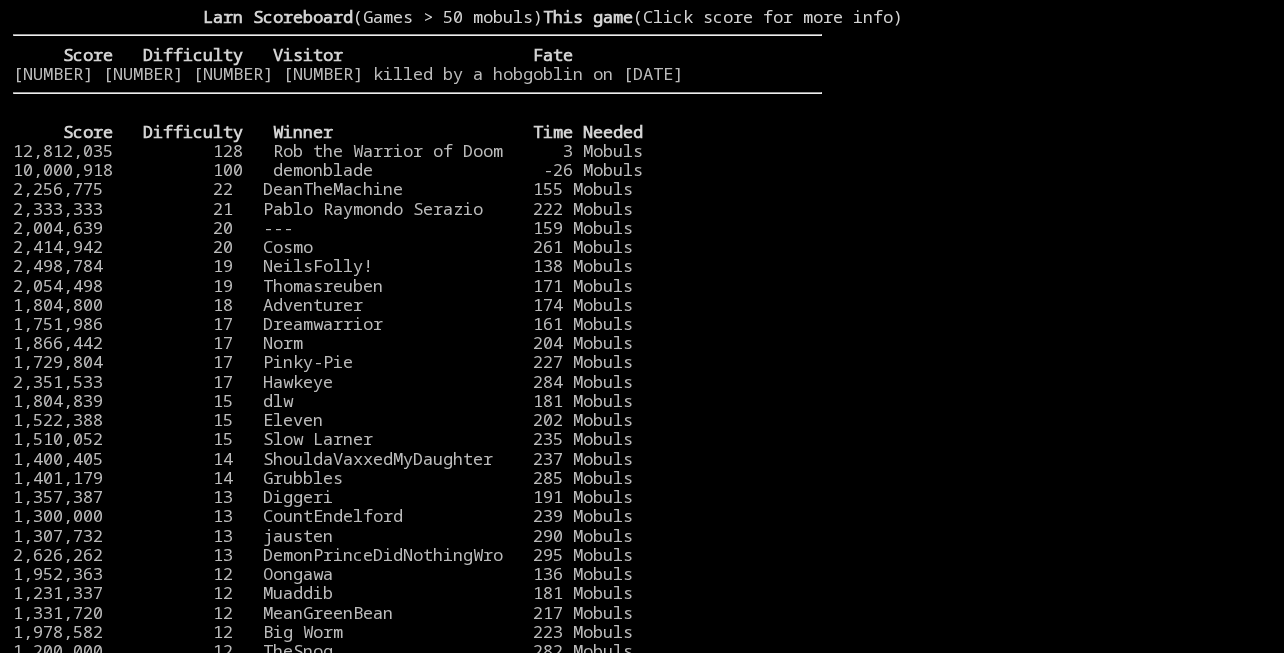 scroll, scrollTop: 0, scrollLeft: 0, axis: both 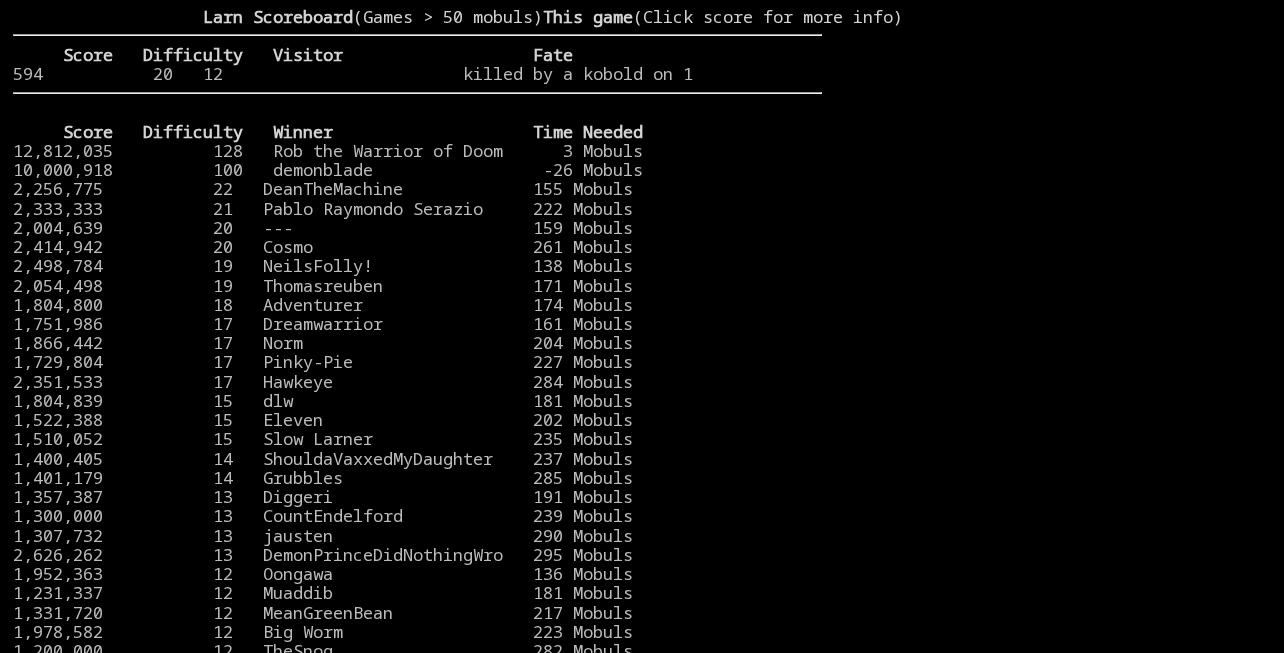 click on "This game" at bounding box center (588, 16) 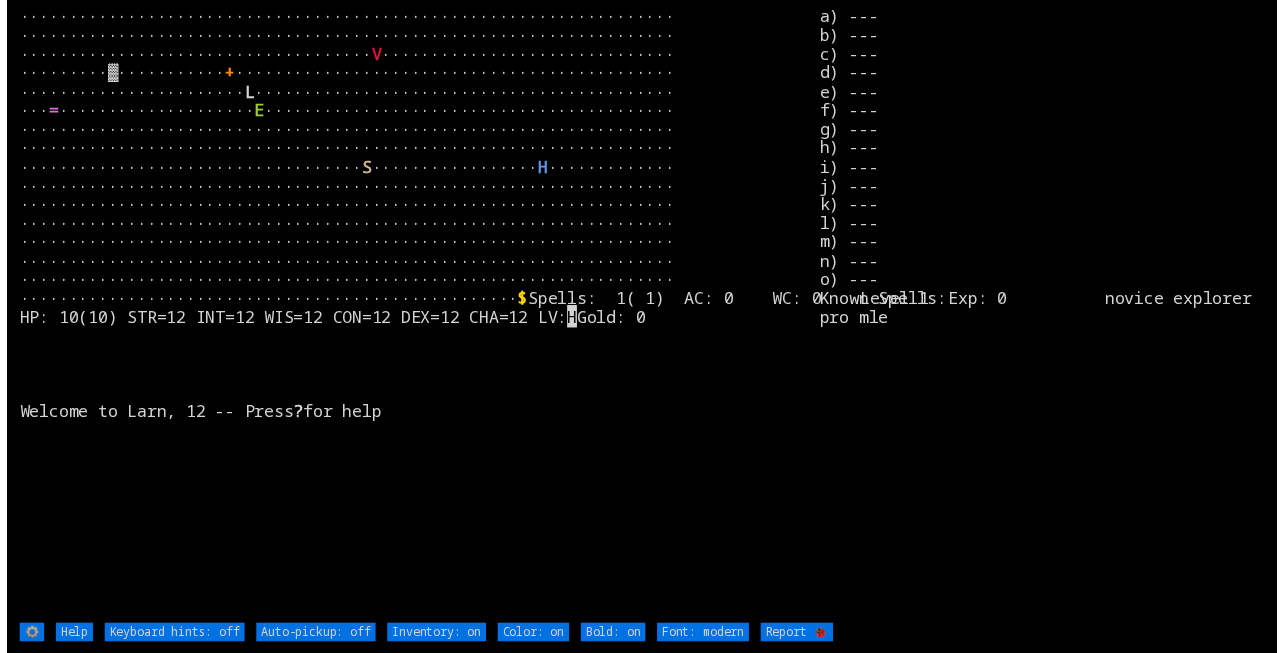 scroll, scrollTop: 0, scrollLeft: 0, axis: both 